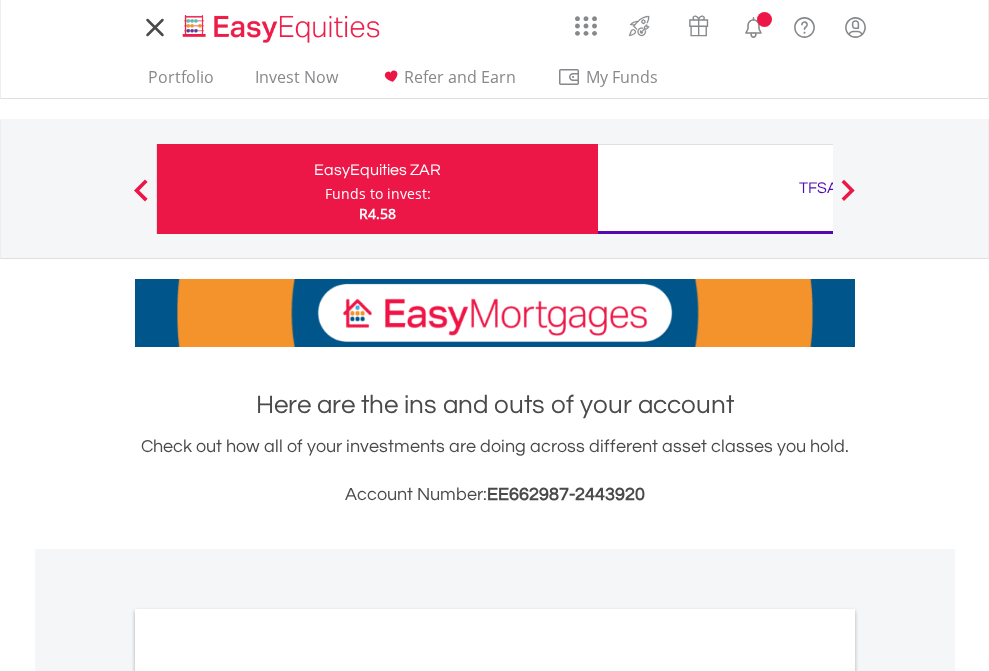 scroll, scrollTop: 0, scrollLeft: 0, axis: both 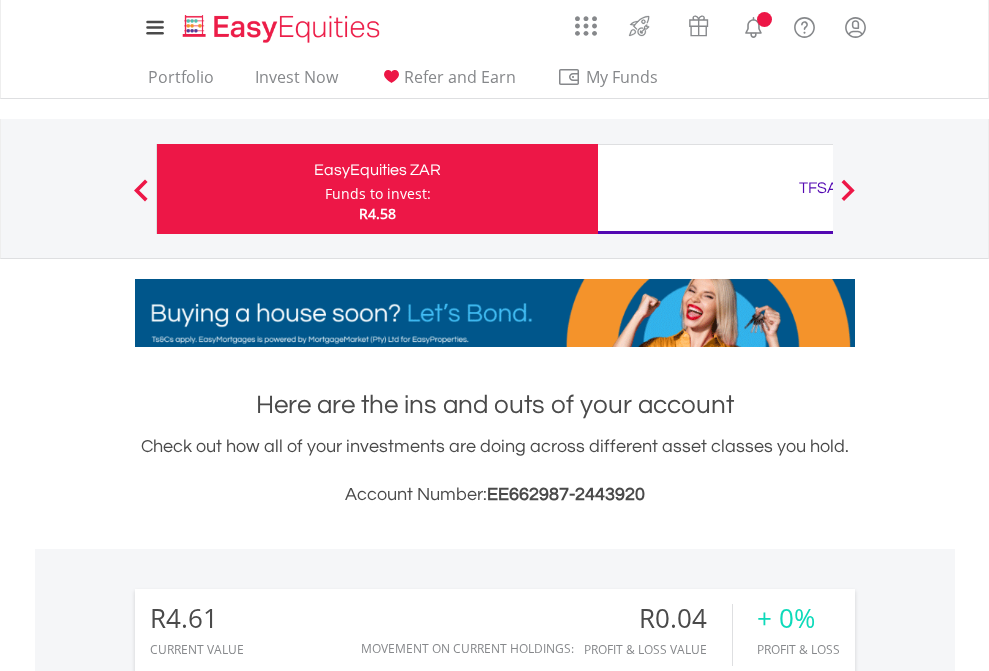 click on "Funds to invest:" at bounding box center [378, 194] 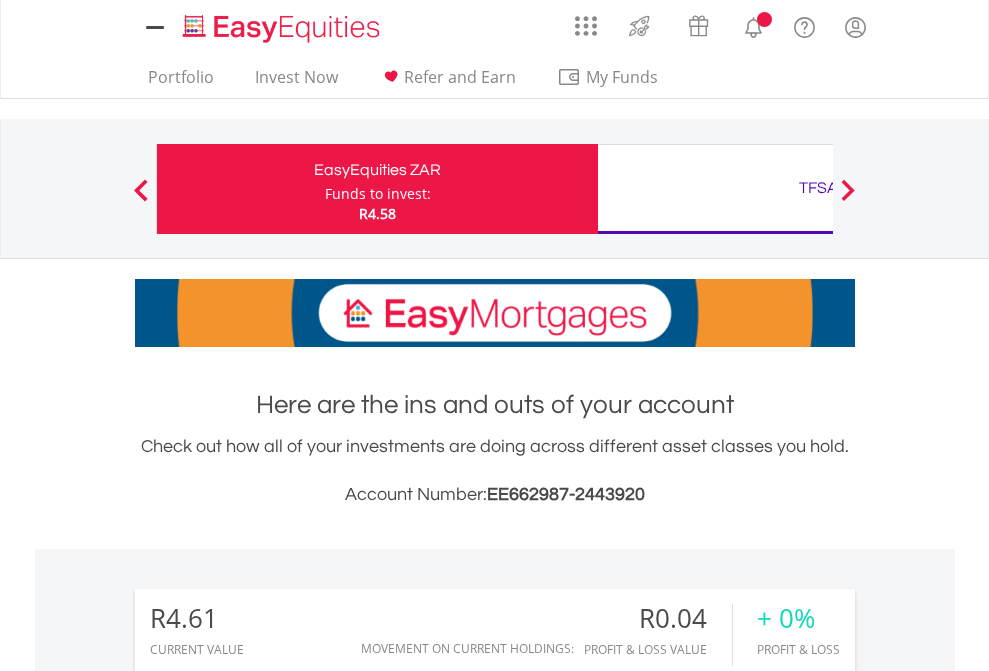 scroll, scrollTop: 0, scrollLeft: 0, axis: both 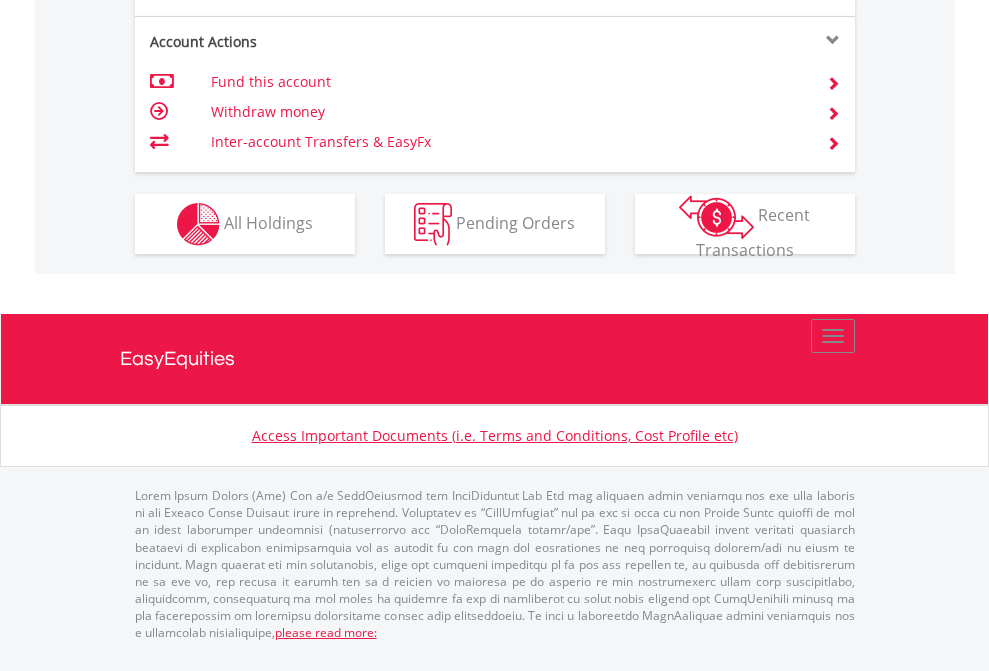 click on "Investment types" at bounding box center [706, -337] 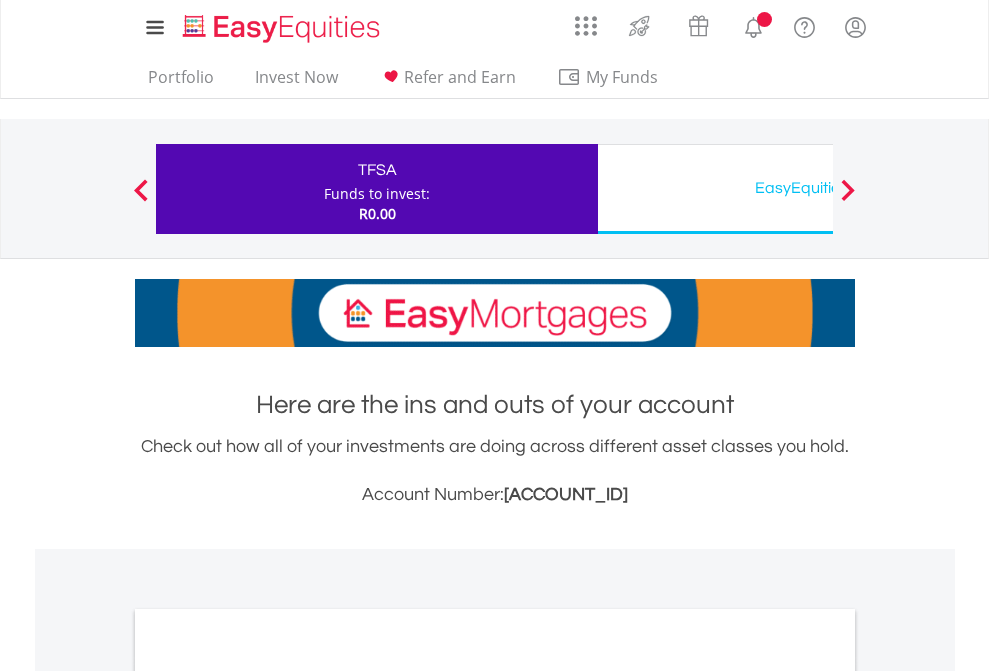 scroll, scrollTop: 0, scrollLeft: 0, axis: both 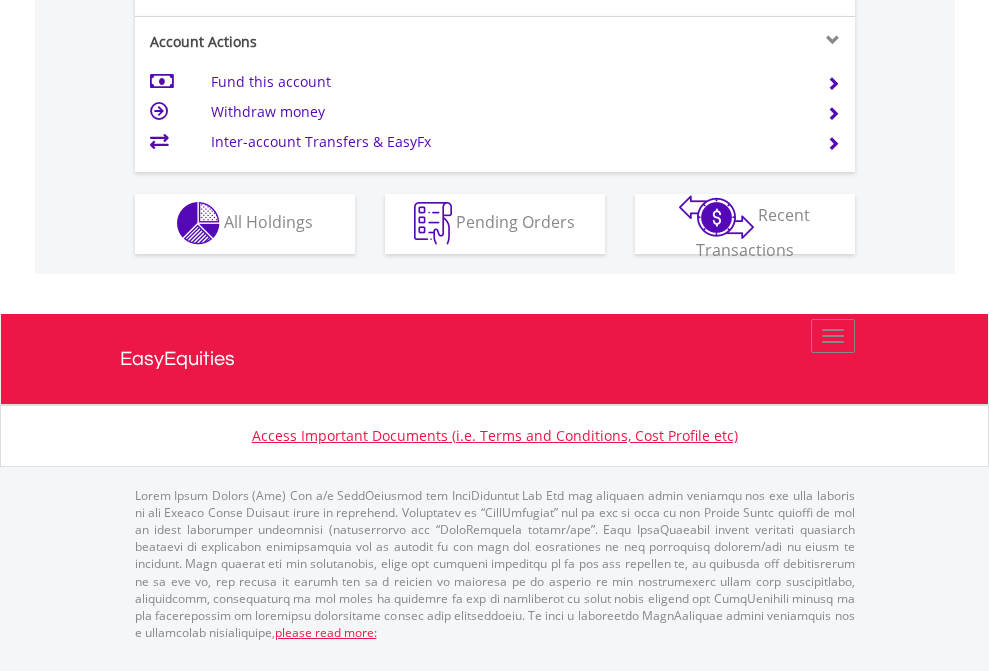 click on "Investment types" at bounding box center [706, -353] 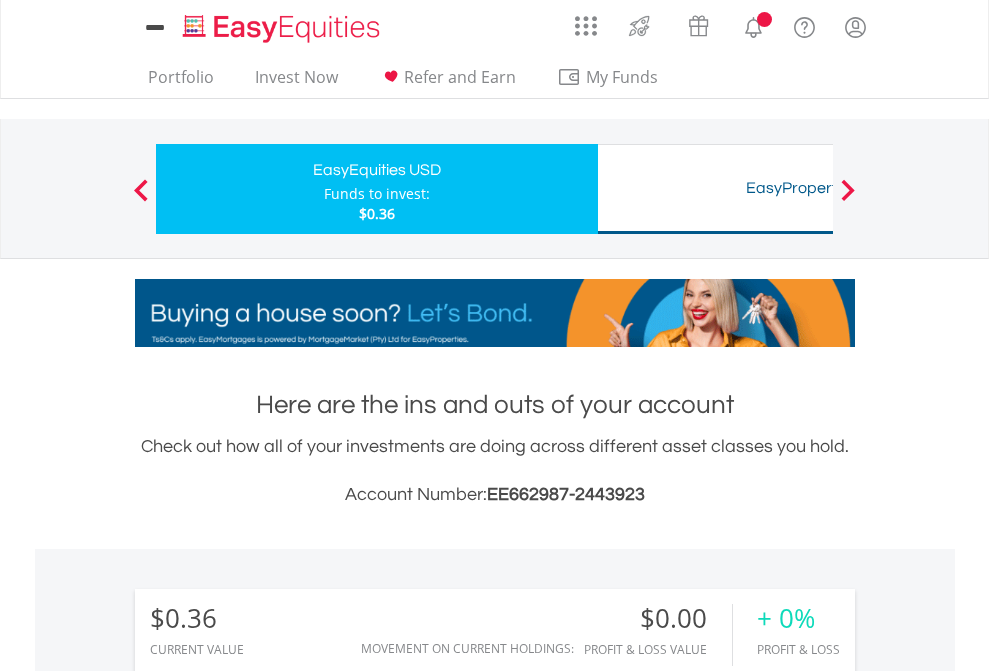 scroll, scrollTop: 0, scrollLeft: 0, axis: both 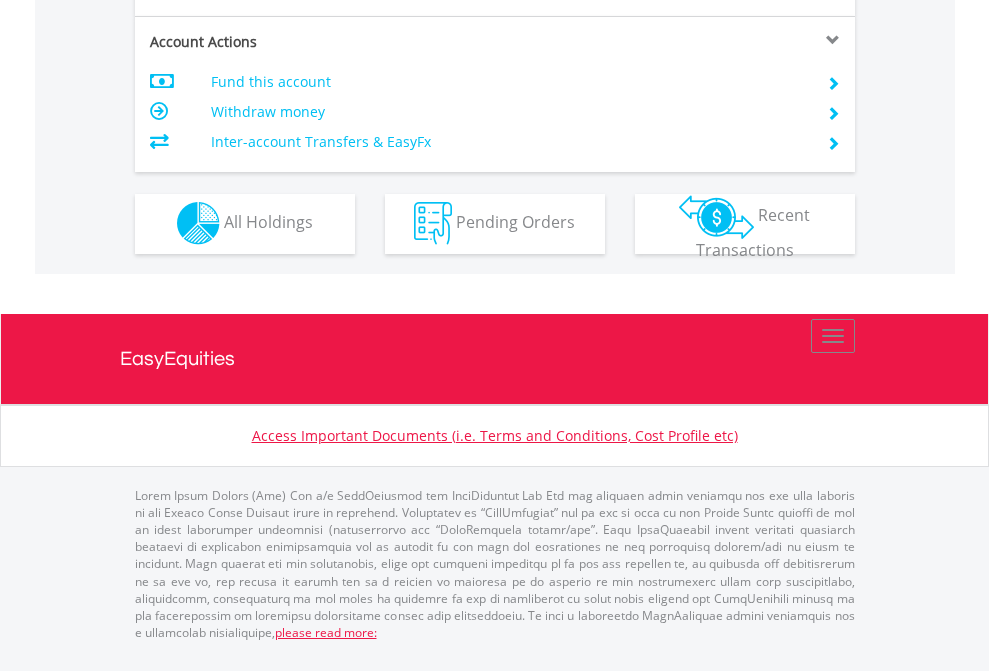 click on "Investment types" at bounding box center (706, -353) 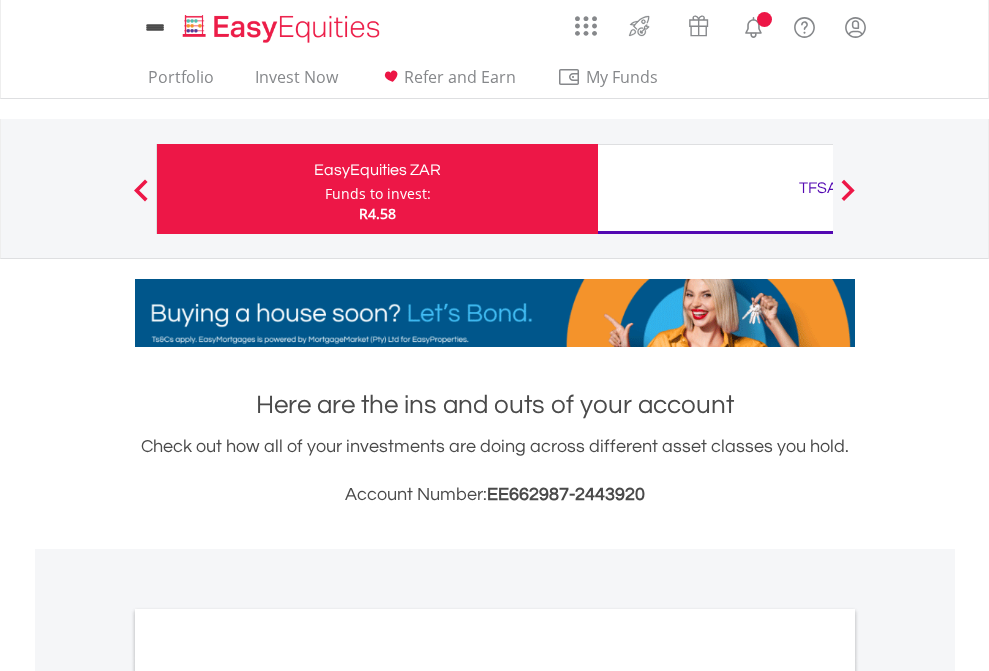 scroll, scrollTop: 0, scrollLeft: 0, axis: both 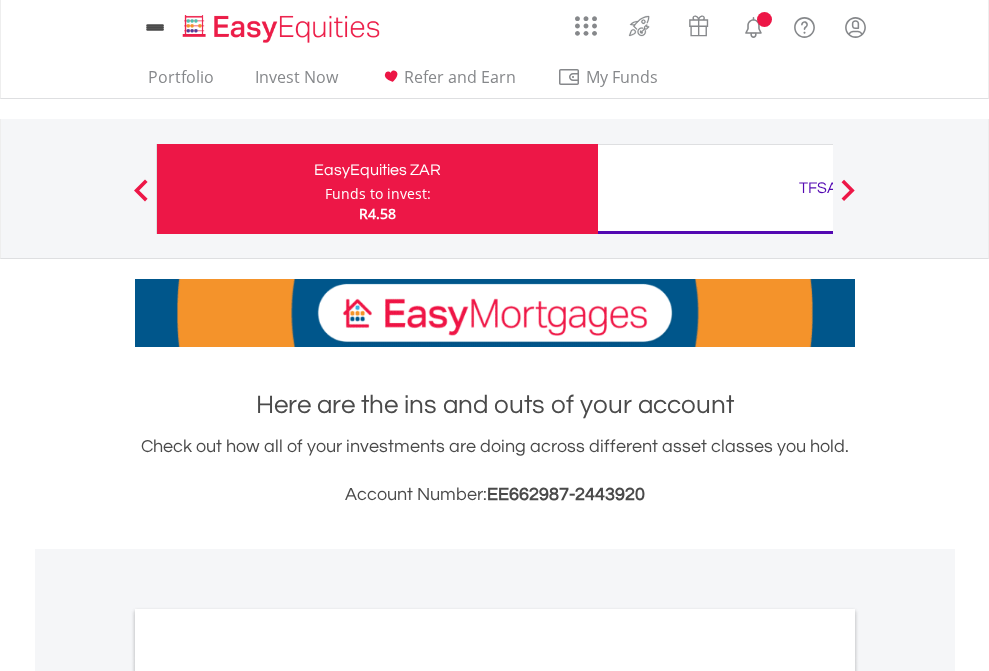 click on "All Holdings" at bounding box center [268, 1096] 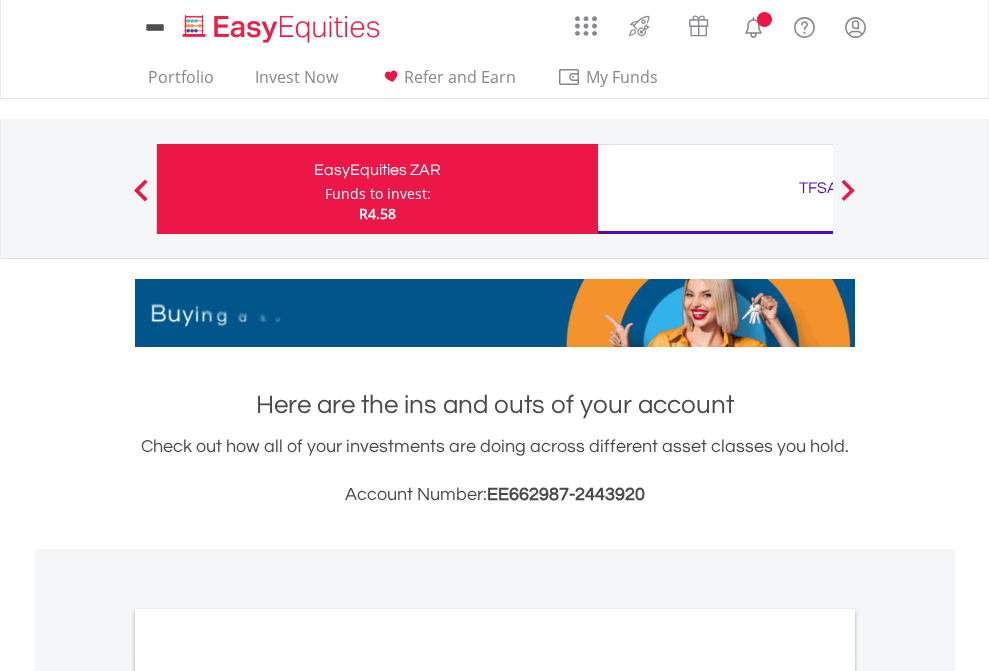 scroll, scrollTop: 1202, scrollLeft: 0, axis: vertical 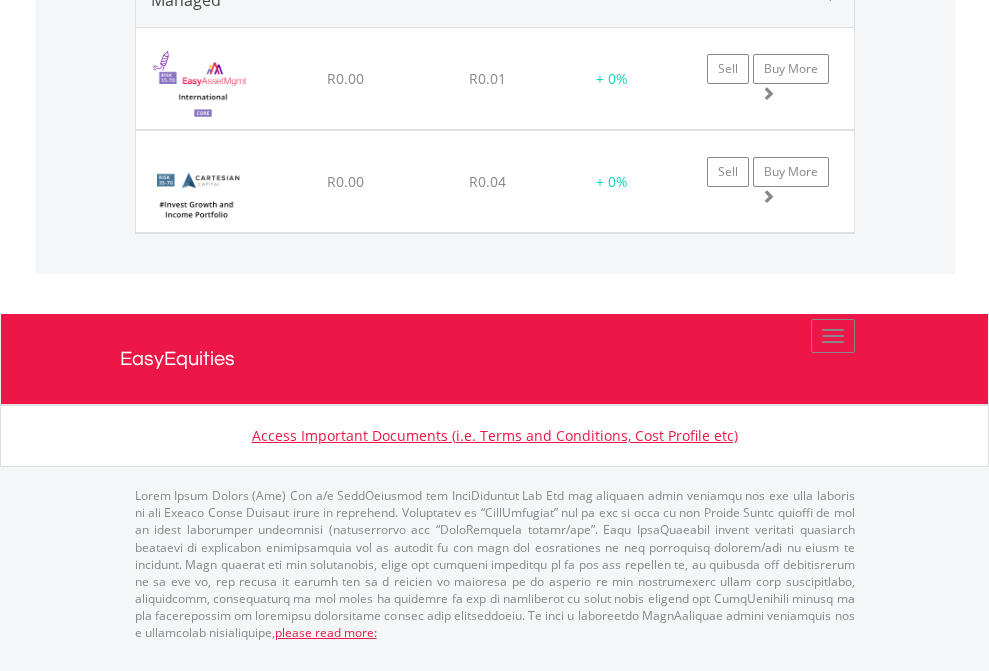 click on "TFSA" at bounding box center [818, -1483] 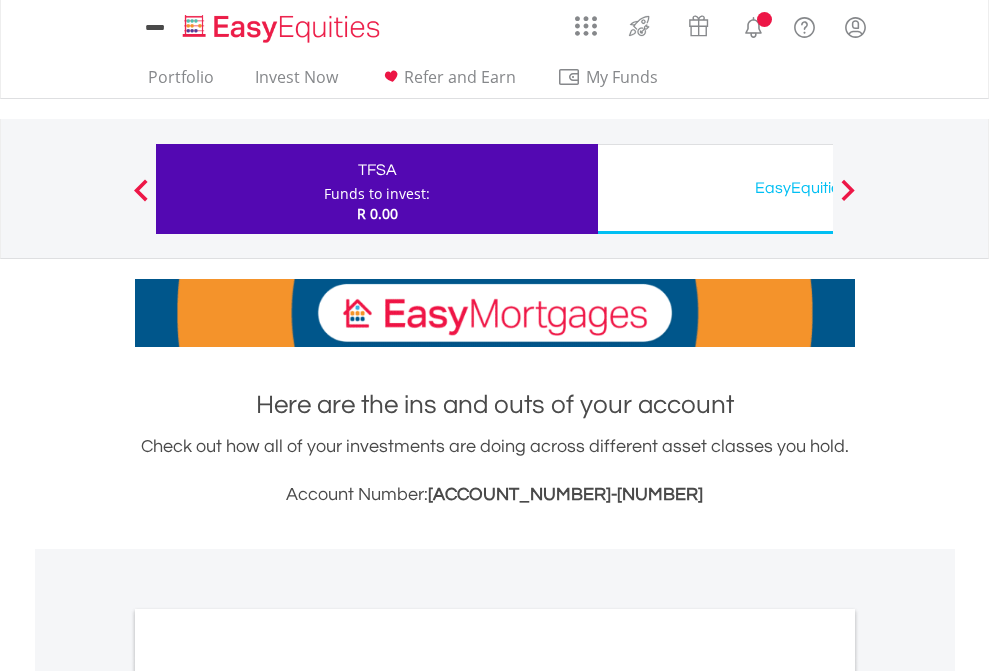 scroll, scrollTop: 0, scrollLeft: 0, axis: both 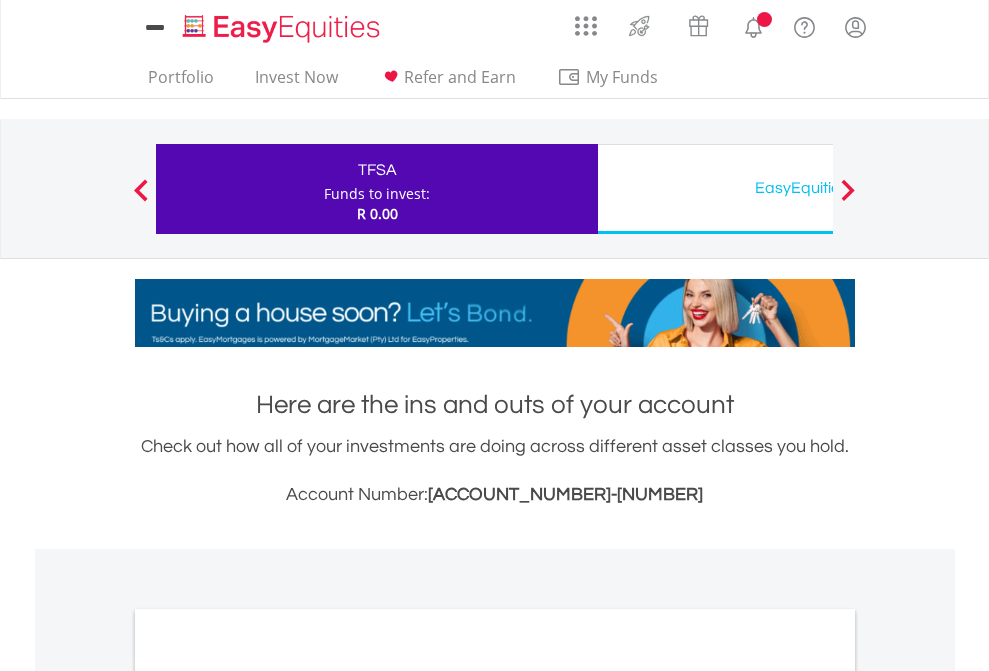 click on "All Holdings" at bounding box center [268, 1096] 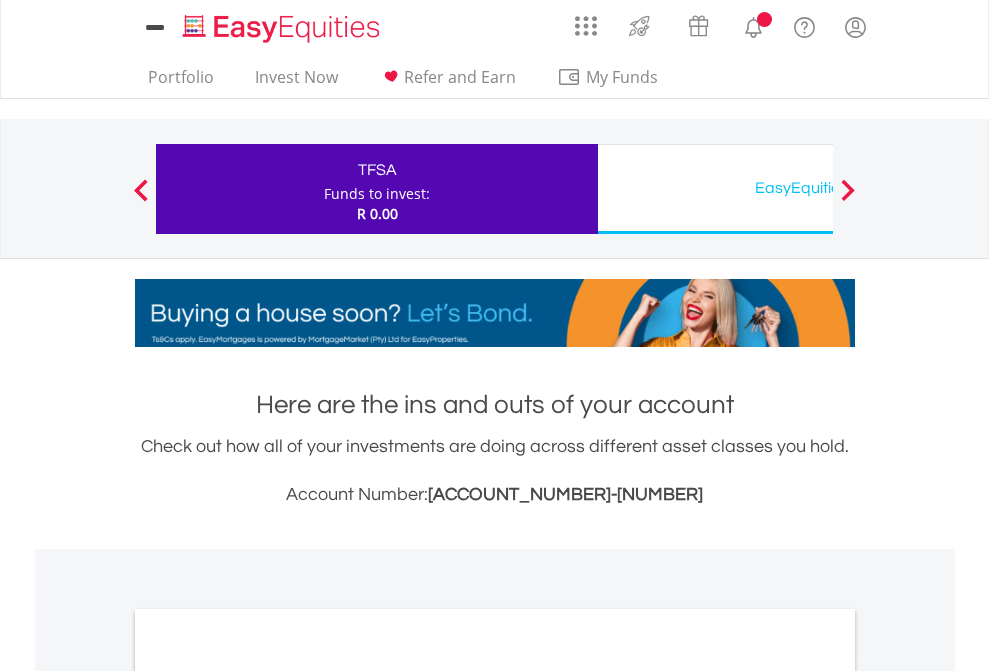 scroll, scrollTop: 1202, scrollLeft: 0, axis: vertical 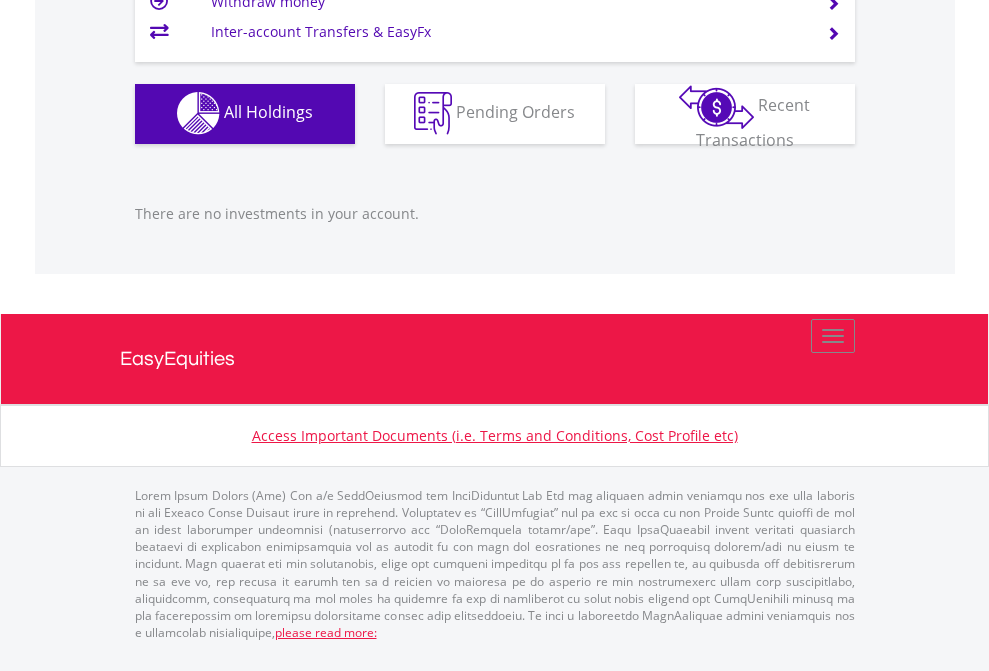 click on "EasyEquities USD" at bounding box center [818, -1142] 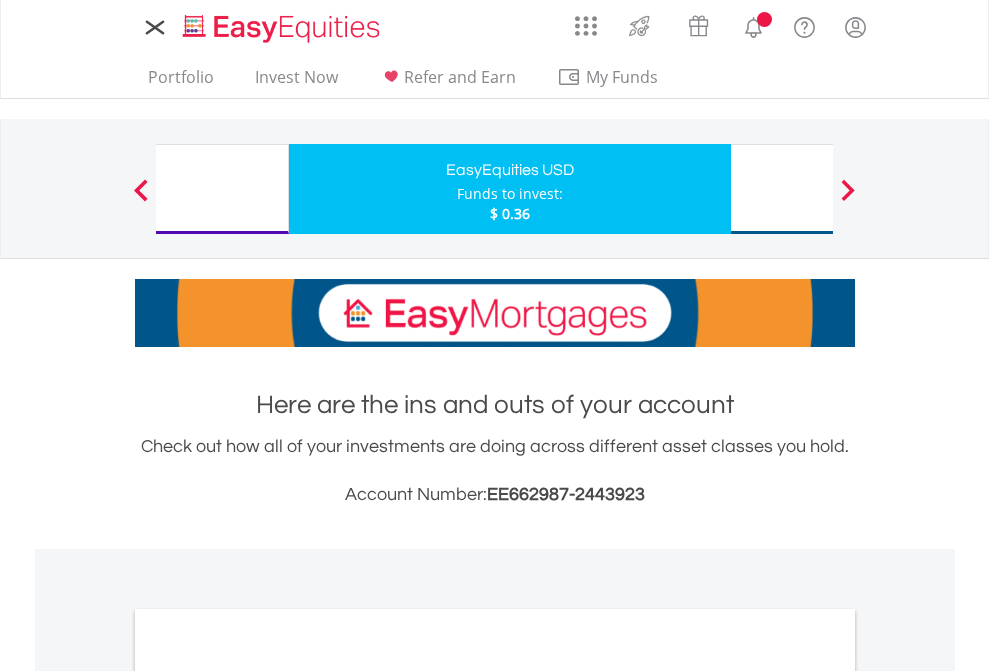 scroll, scrollTop: 0, scrollLeft: 0, axis: both 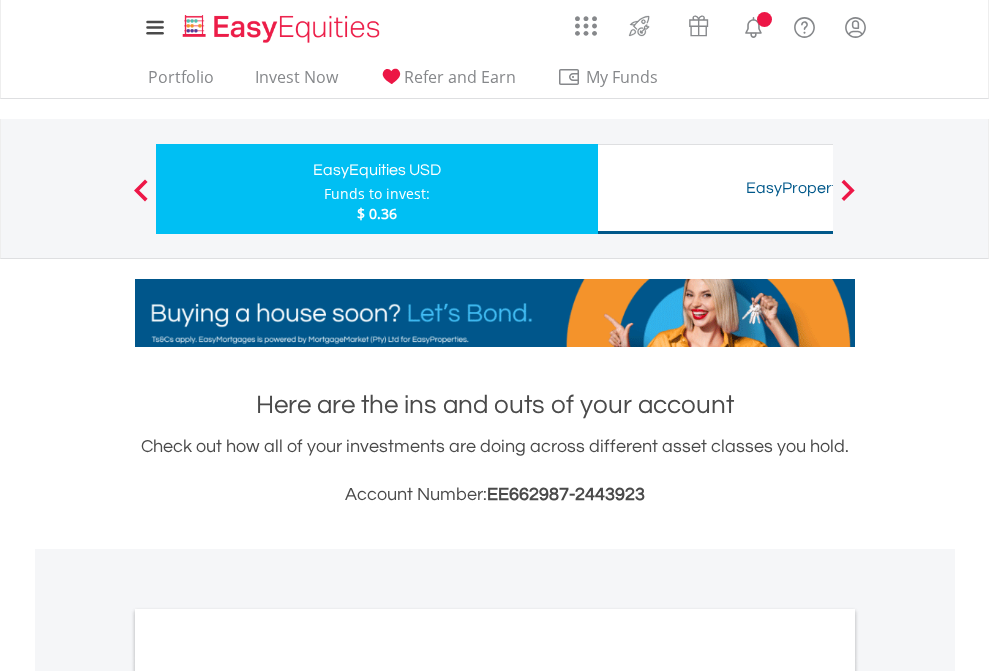 click on "All Holdings" at bounding box center [268, 1096] 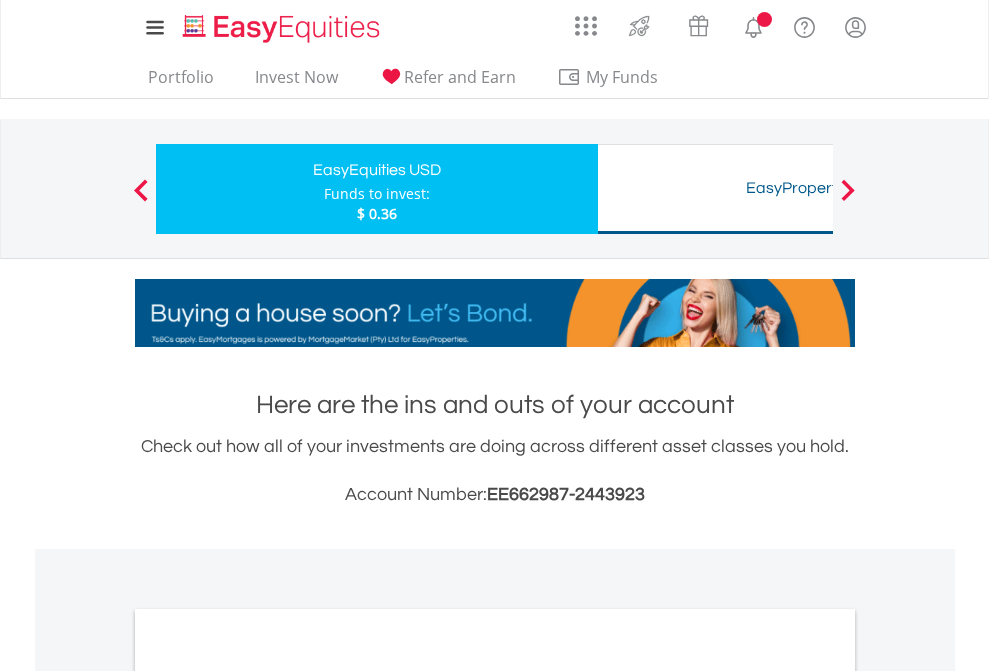 scroll, scrollTop: 1202, scrollLeft: 0, axis: vertical 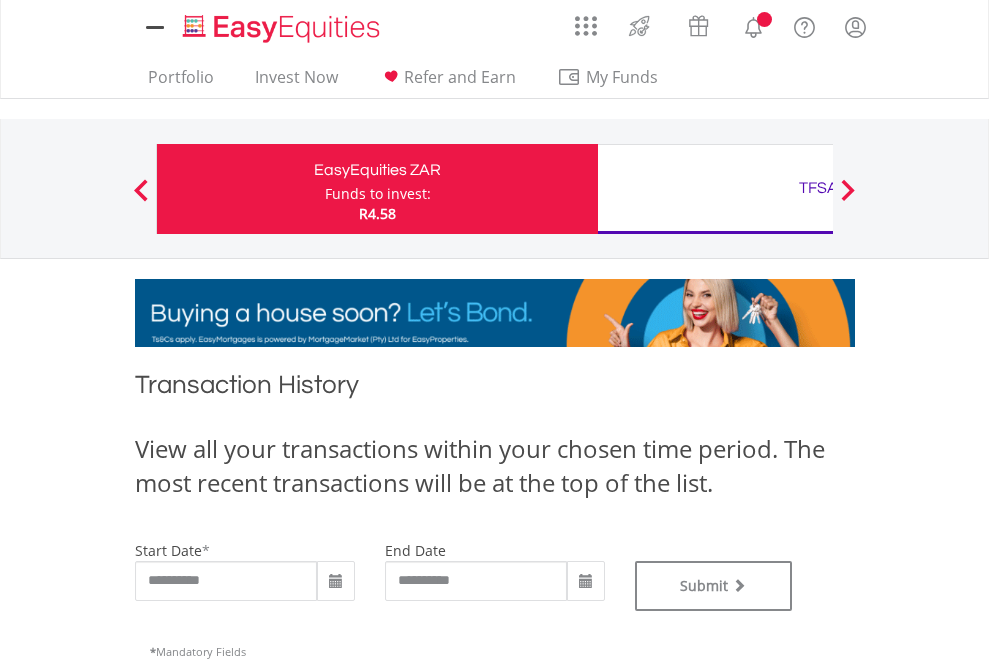 type on "**********" 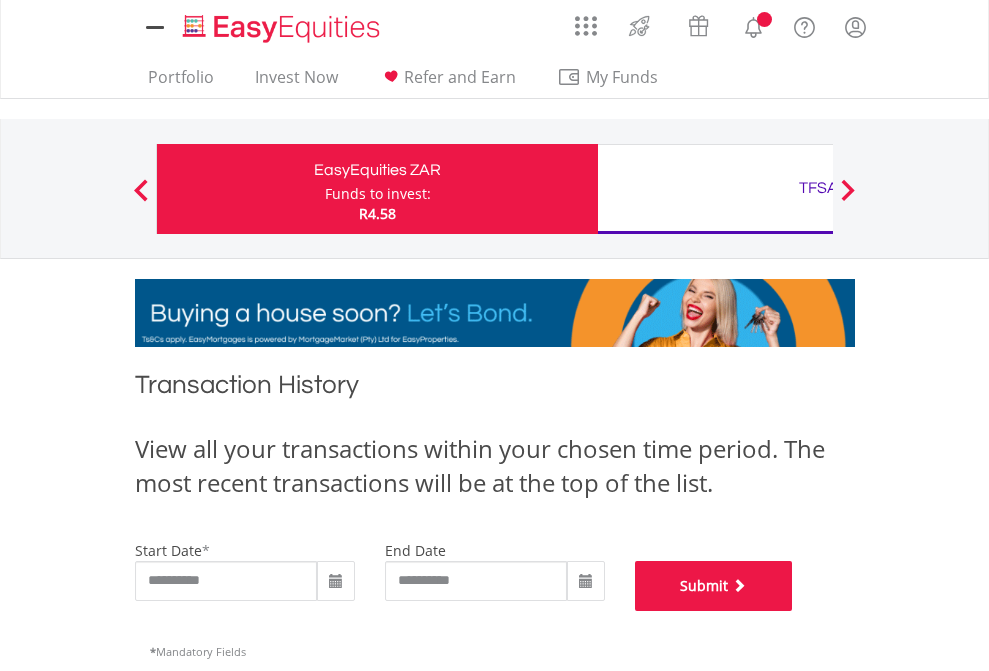 click on "Submit" at bounding box center [714, 586] 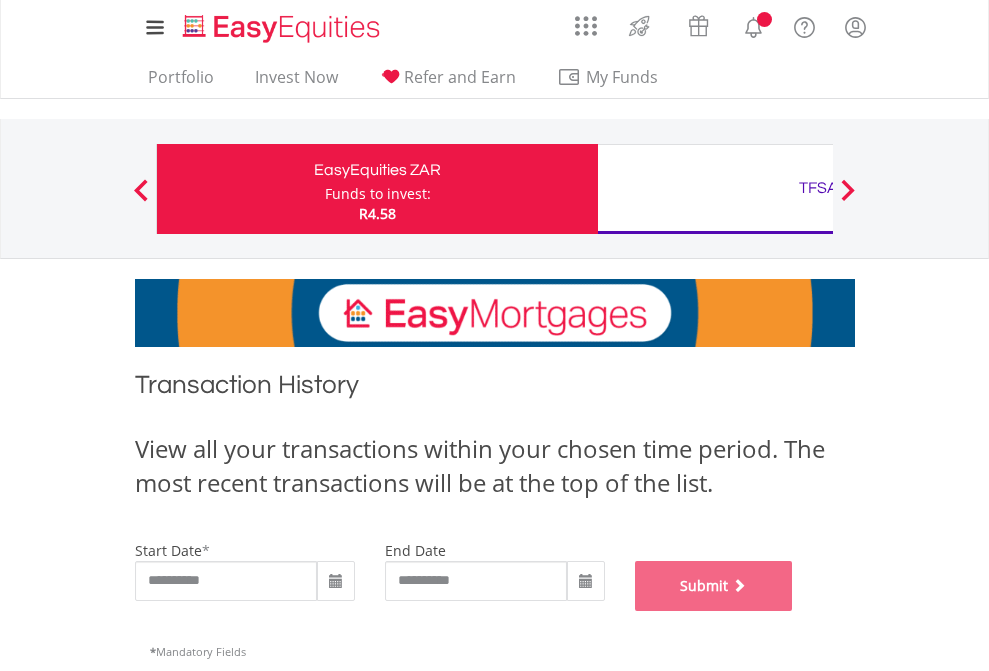 scroll, scrollTop: 811, scrollLeft: 0, axis: vertical 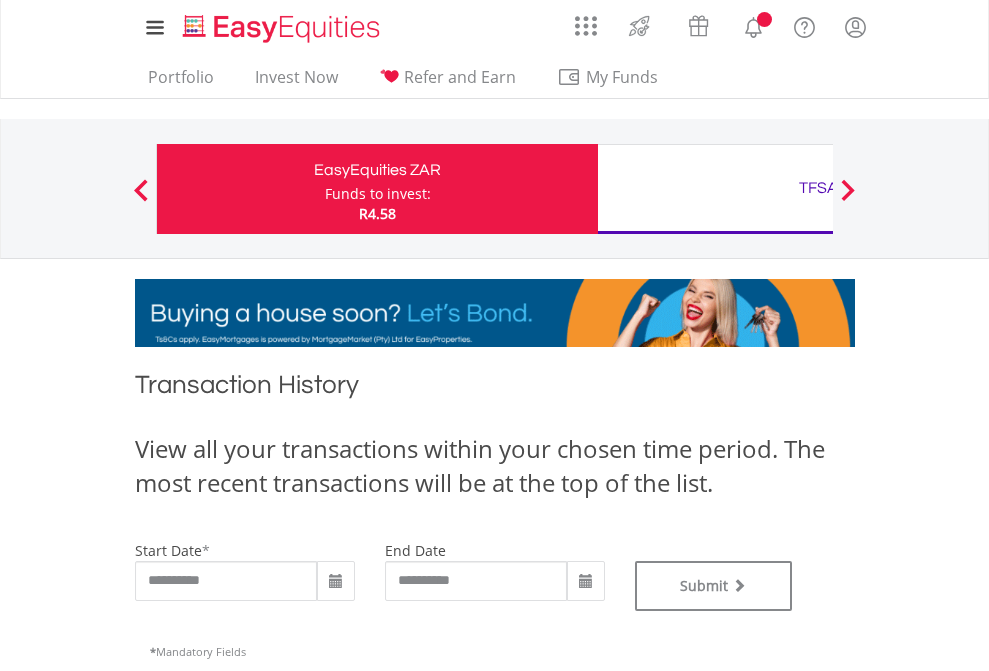 click on "TFSA" at bounding box center (818, 188) 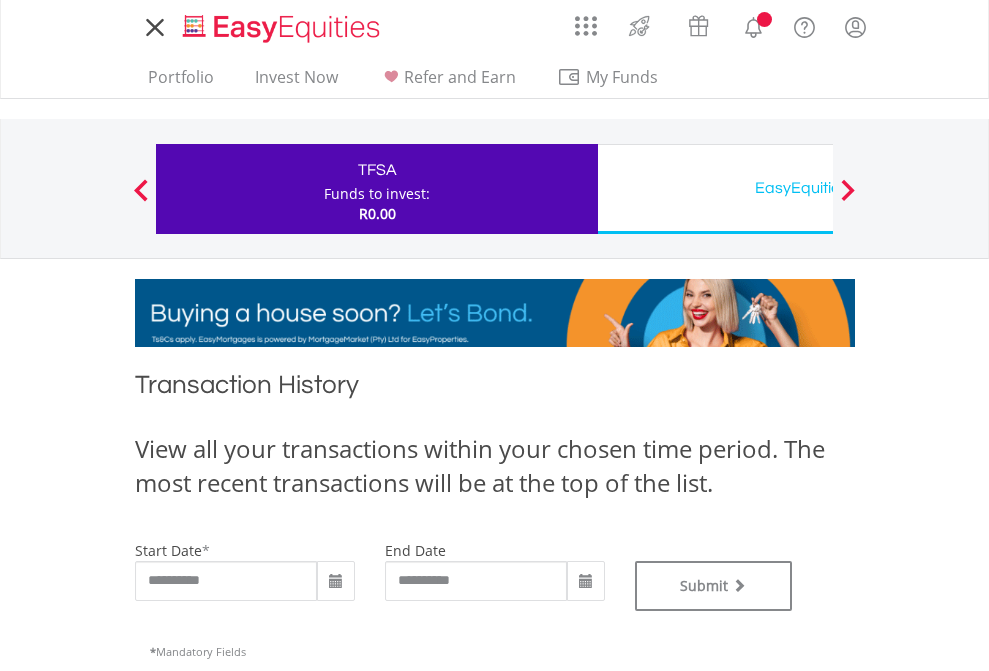 scroll, scrollTop: 0, scrollLeft: 0, axis: both 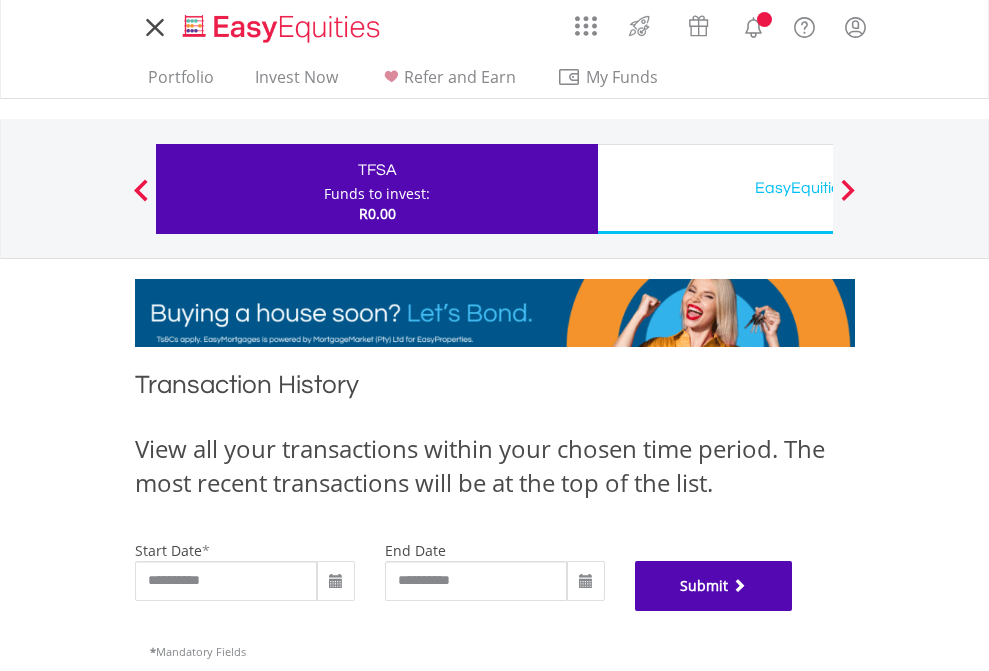 click on "Submit" at bounding box center [714, 586] 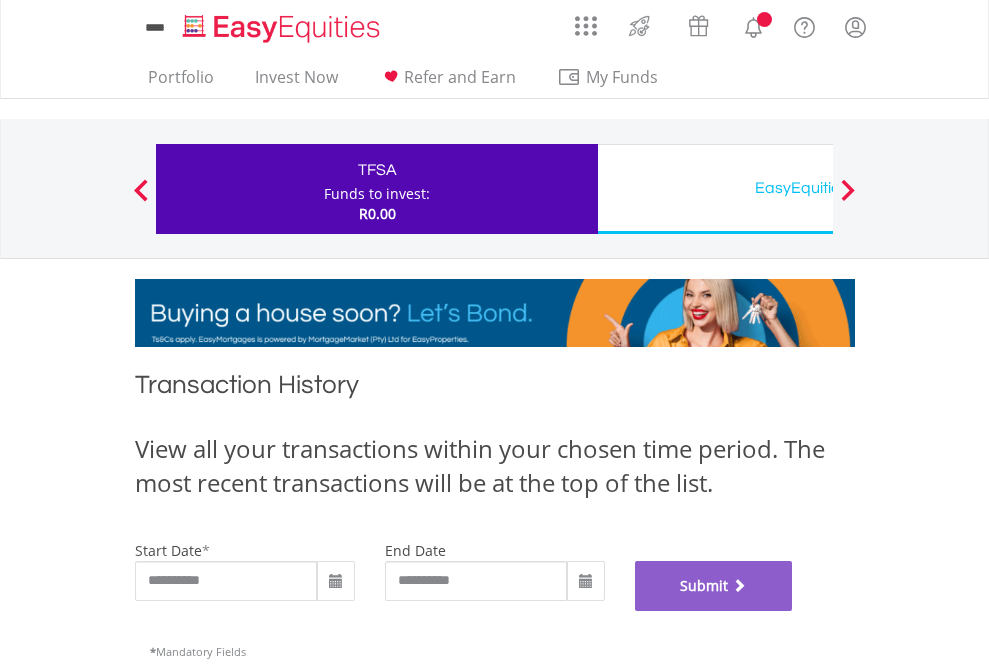 scroll, scrollTop: 811, scrollLeft: 0, axis: vertical 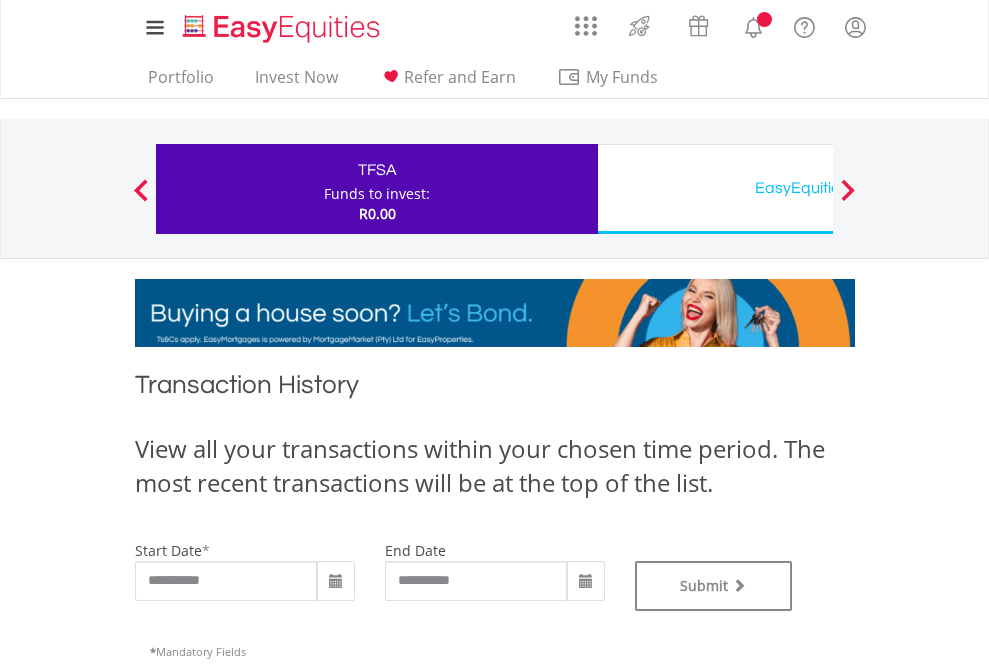 click on "EasyEquities USD" at bounding box center [818, 188] 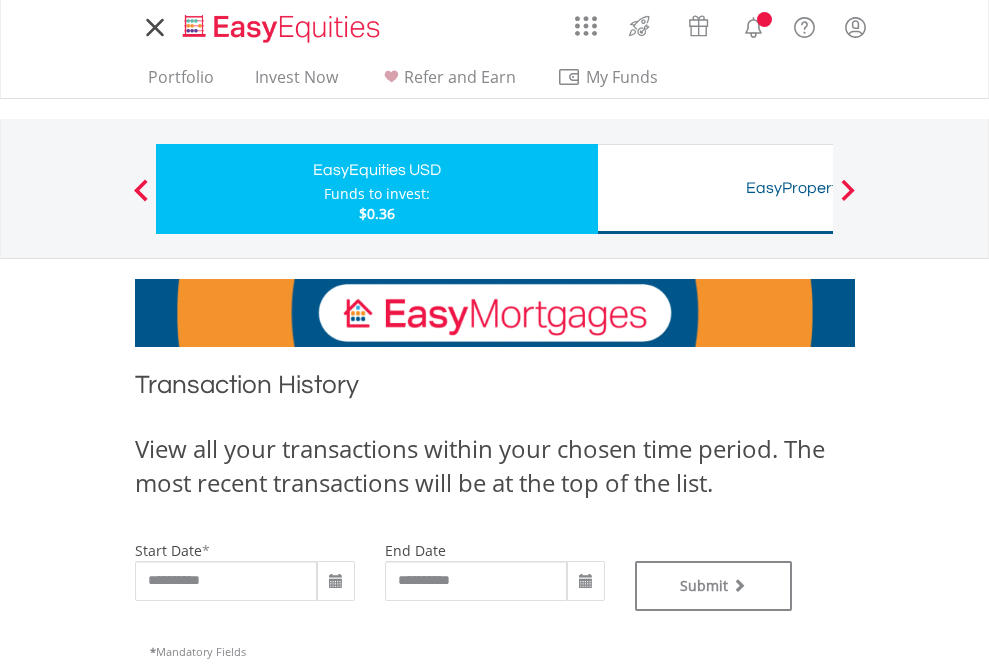 scroll, scrollTop: 0, scrollLeft: 0, axis: both 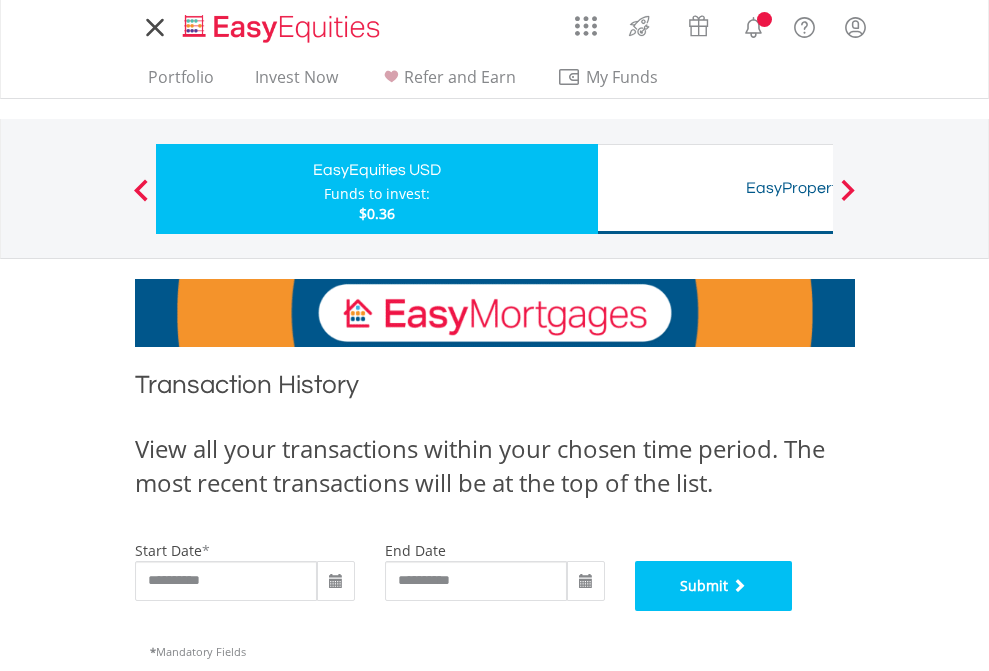 click on "Submit" at bounding box center (714, 586) 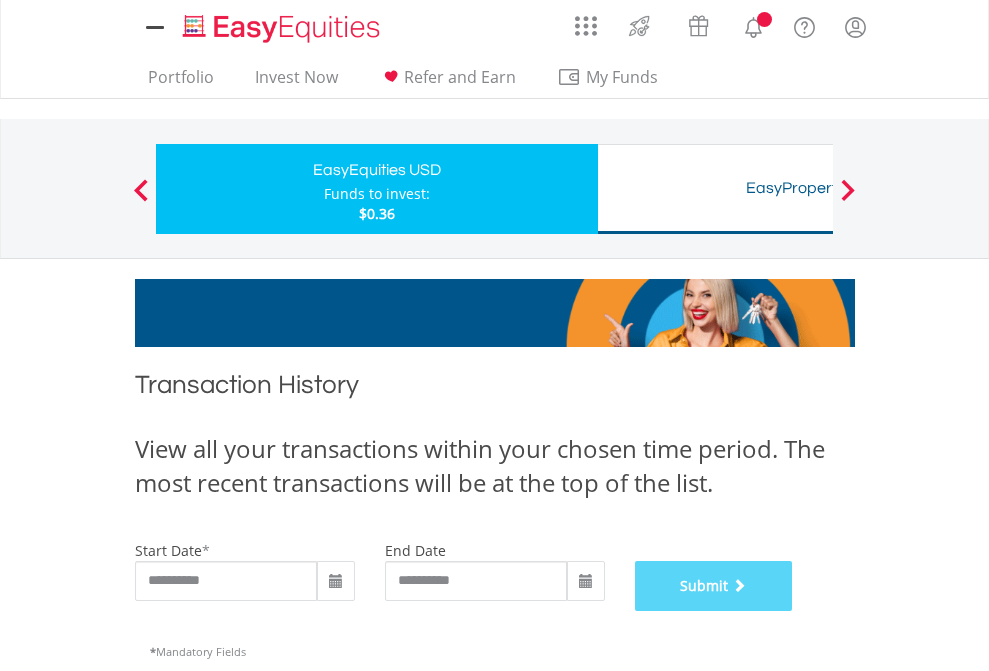 scroll, scrollTop: 811, scrollLeft: 0, axis: vertical 